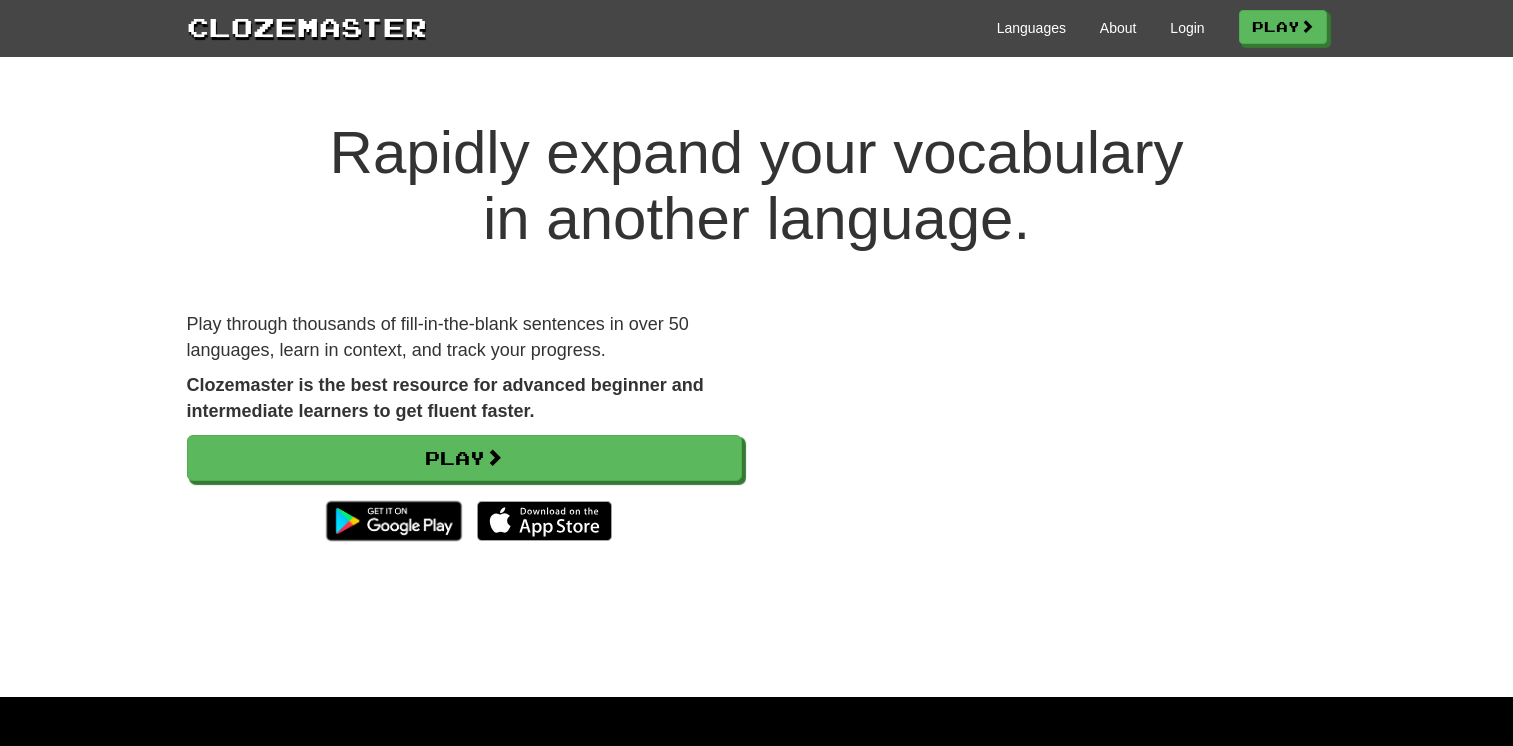 scroll, scrollTop: 0, scrollLeft: 0, axis: both 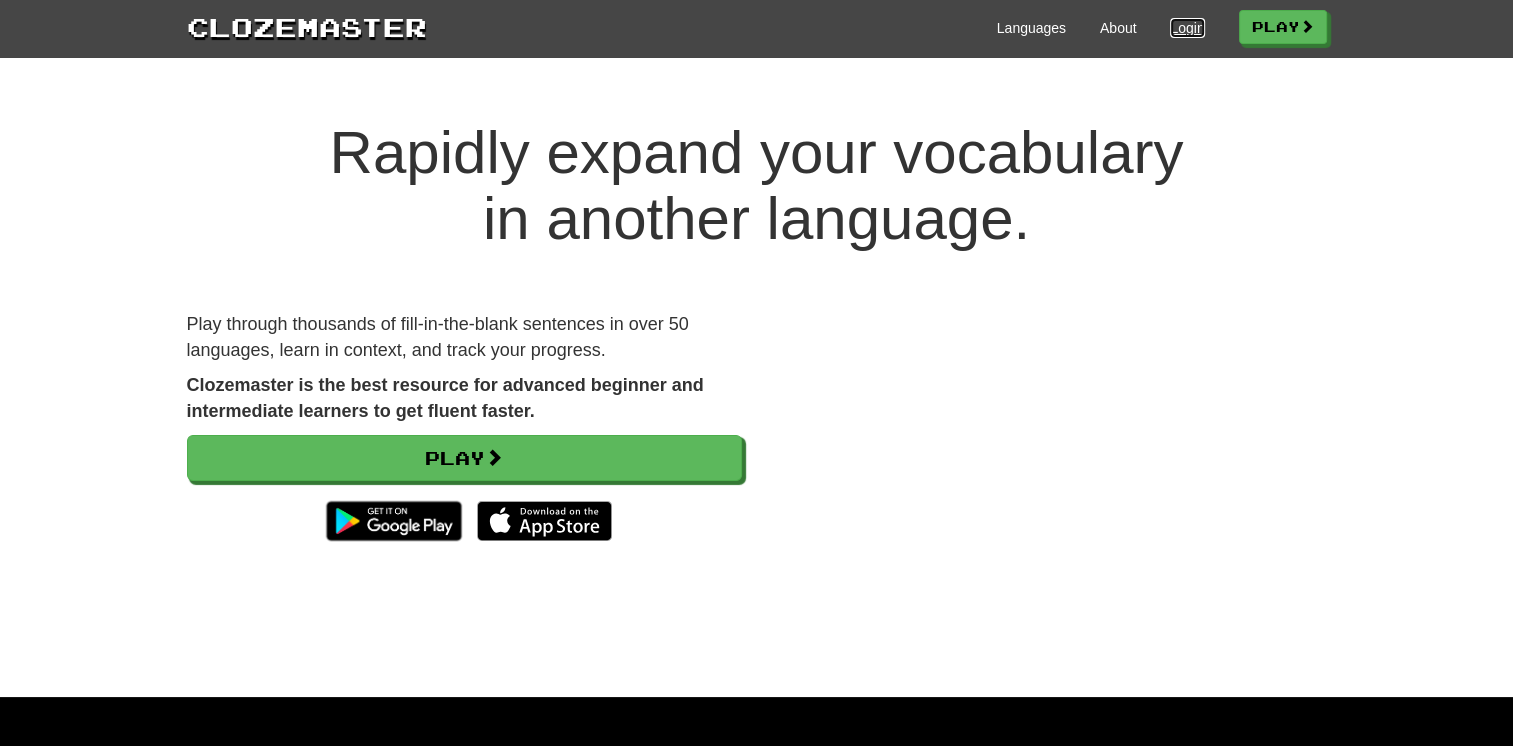 click on "Login" at bounding box center (1187, 28) 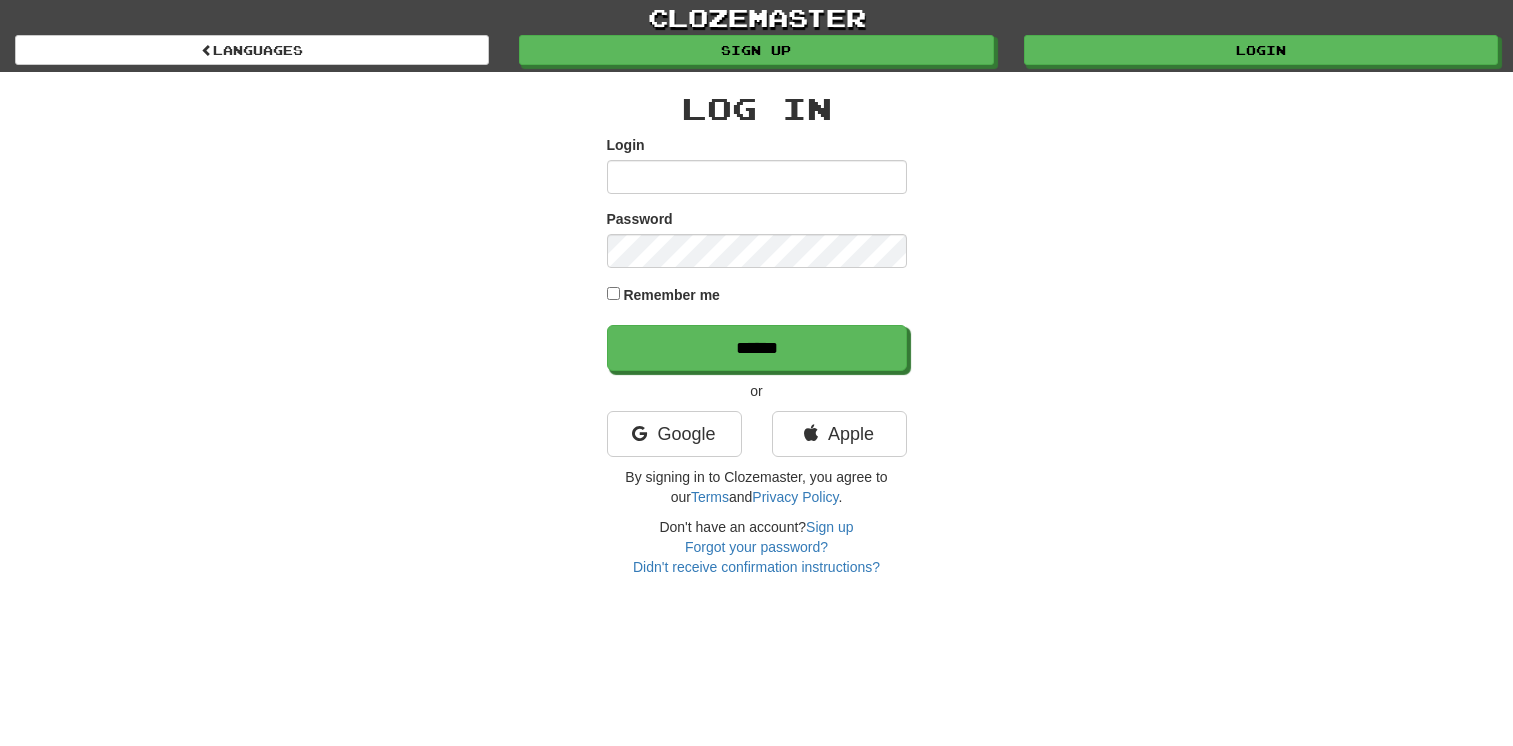 scroll, scrollTop: 0, scrollLeft: 0, axis: both 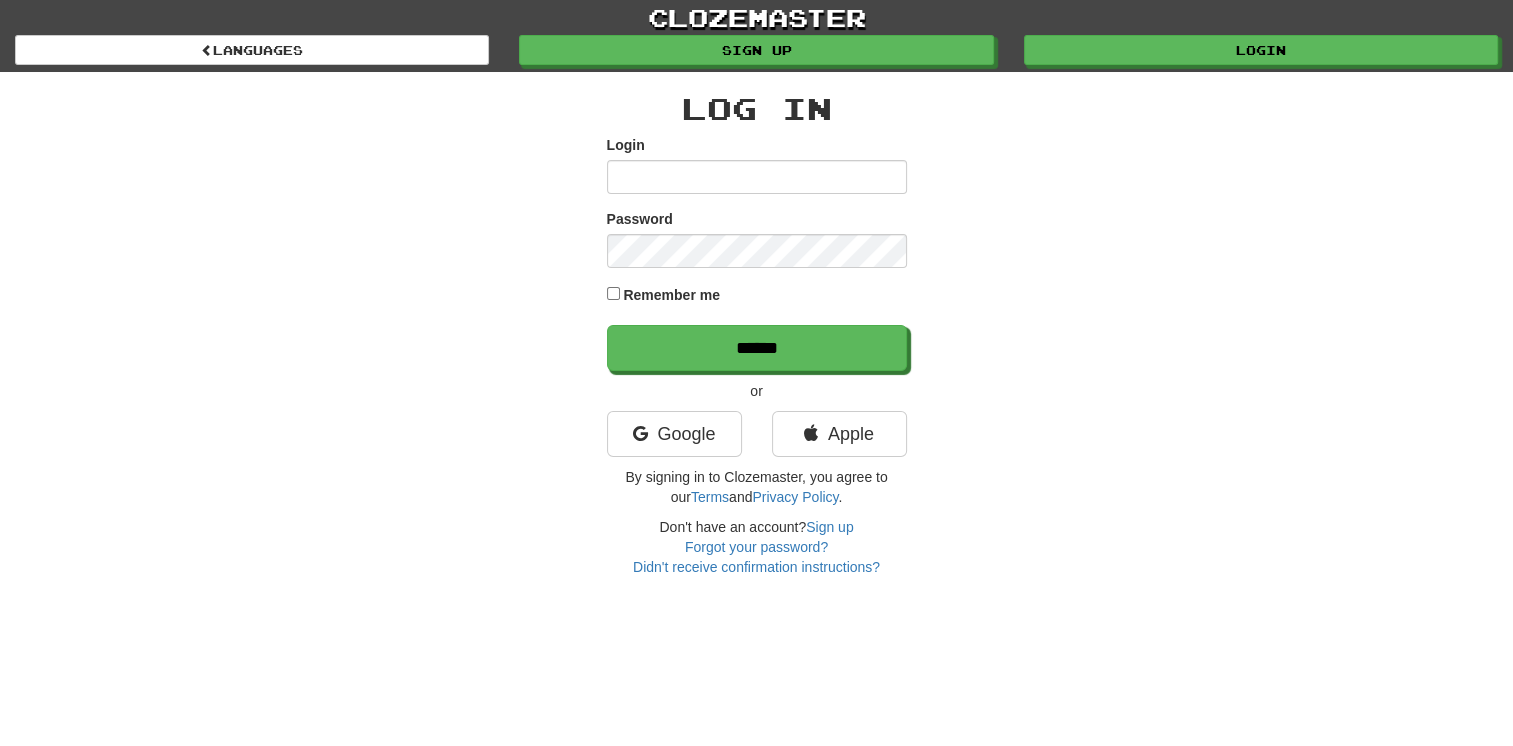 click on "Login" at bounding box center [757, 177] 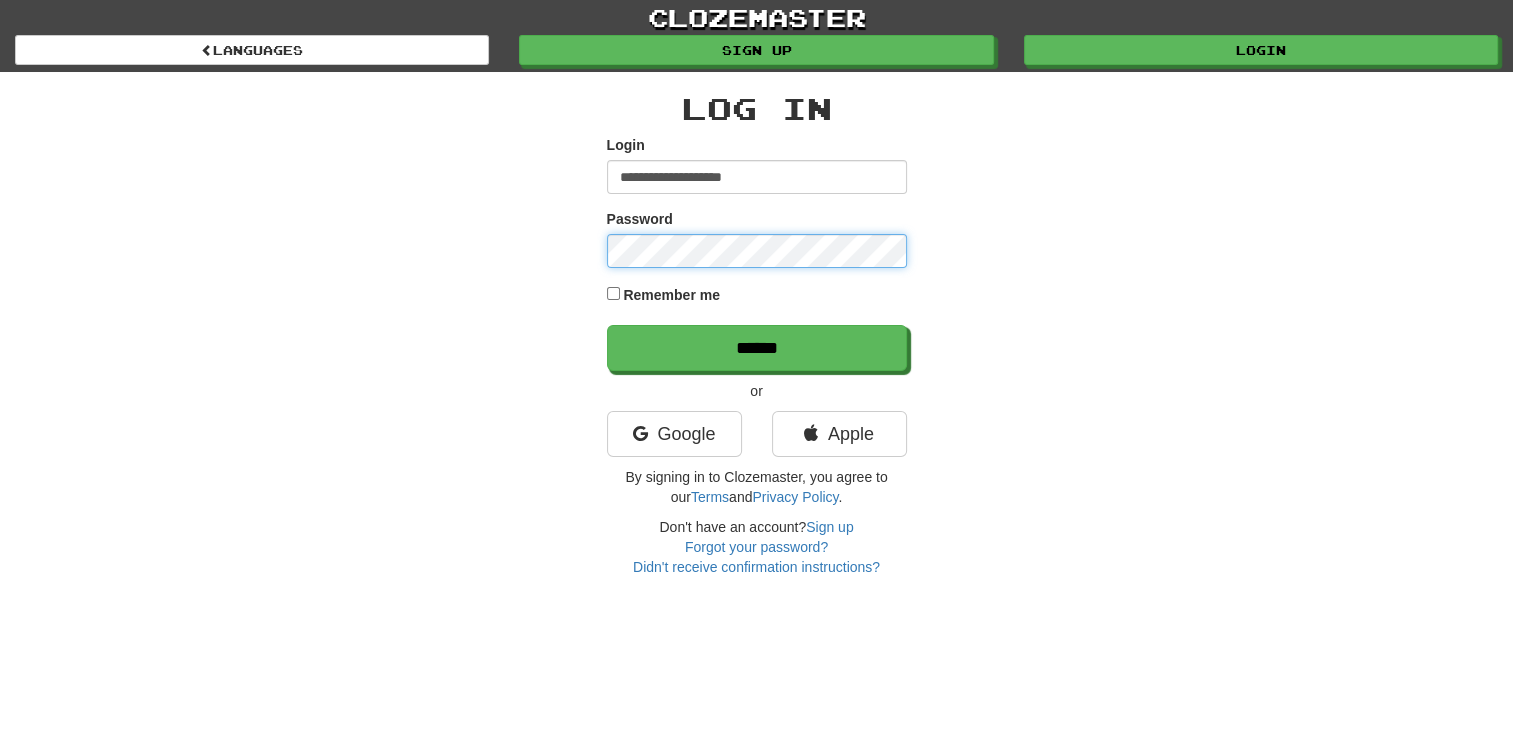 click on "******" at bounding box center (757, 348) 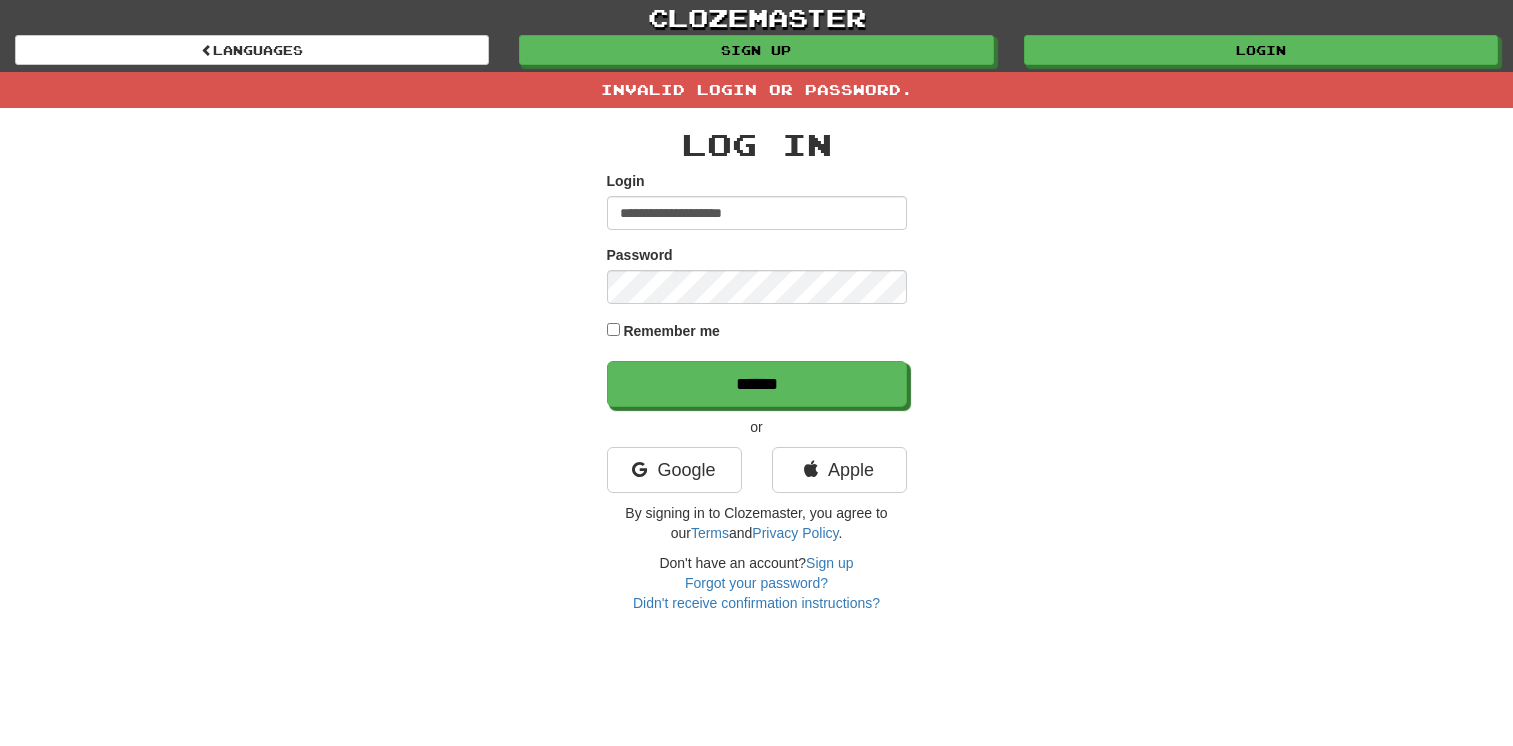 scroll, scrollTop: 0, scrollLeft: 0, axis: both 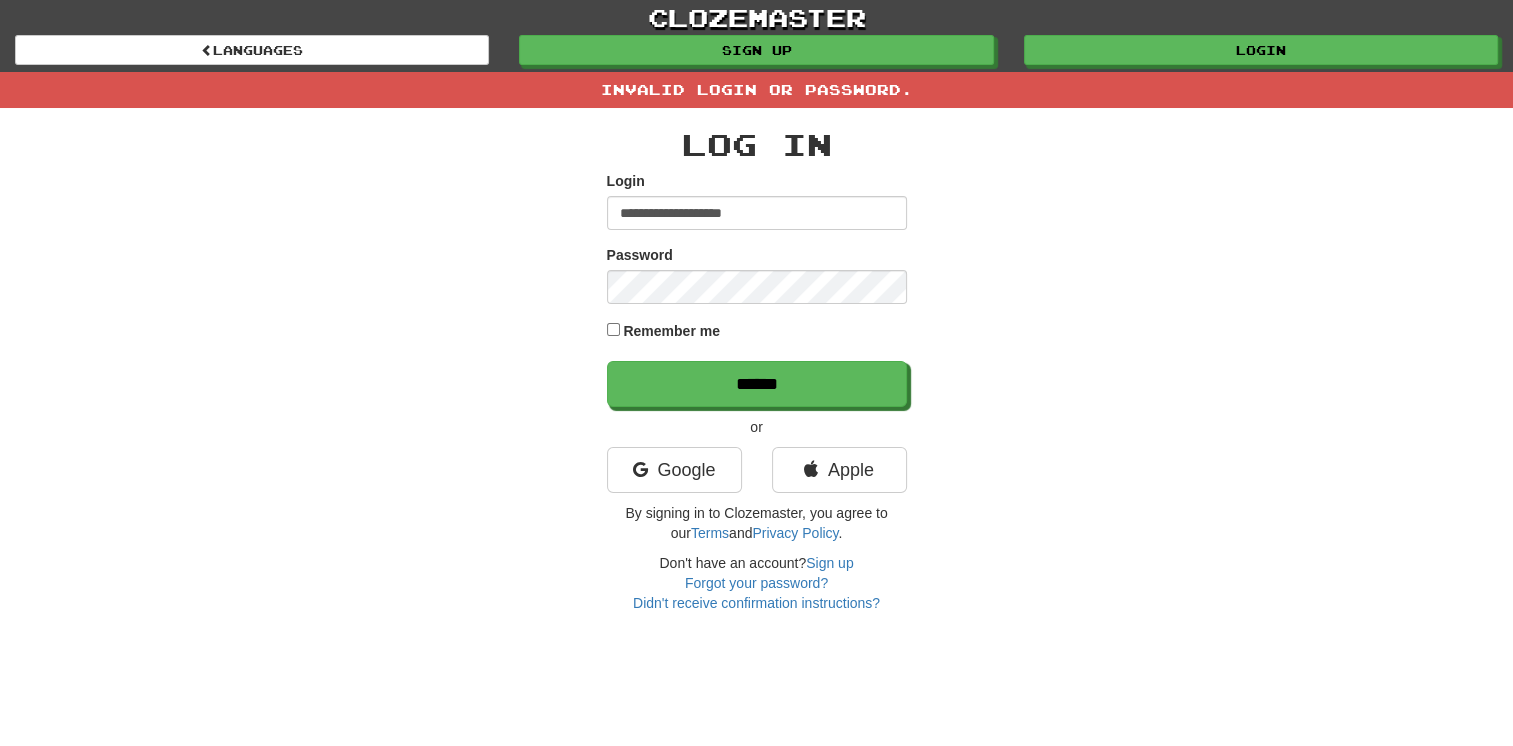 click on "**********" at bounding box center (757, 289) 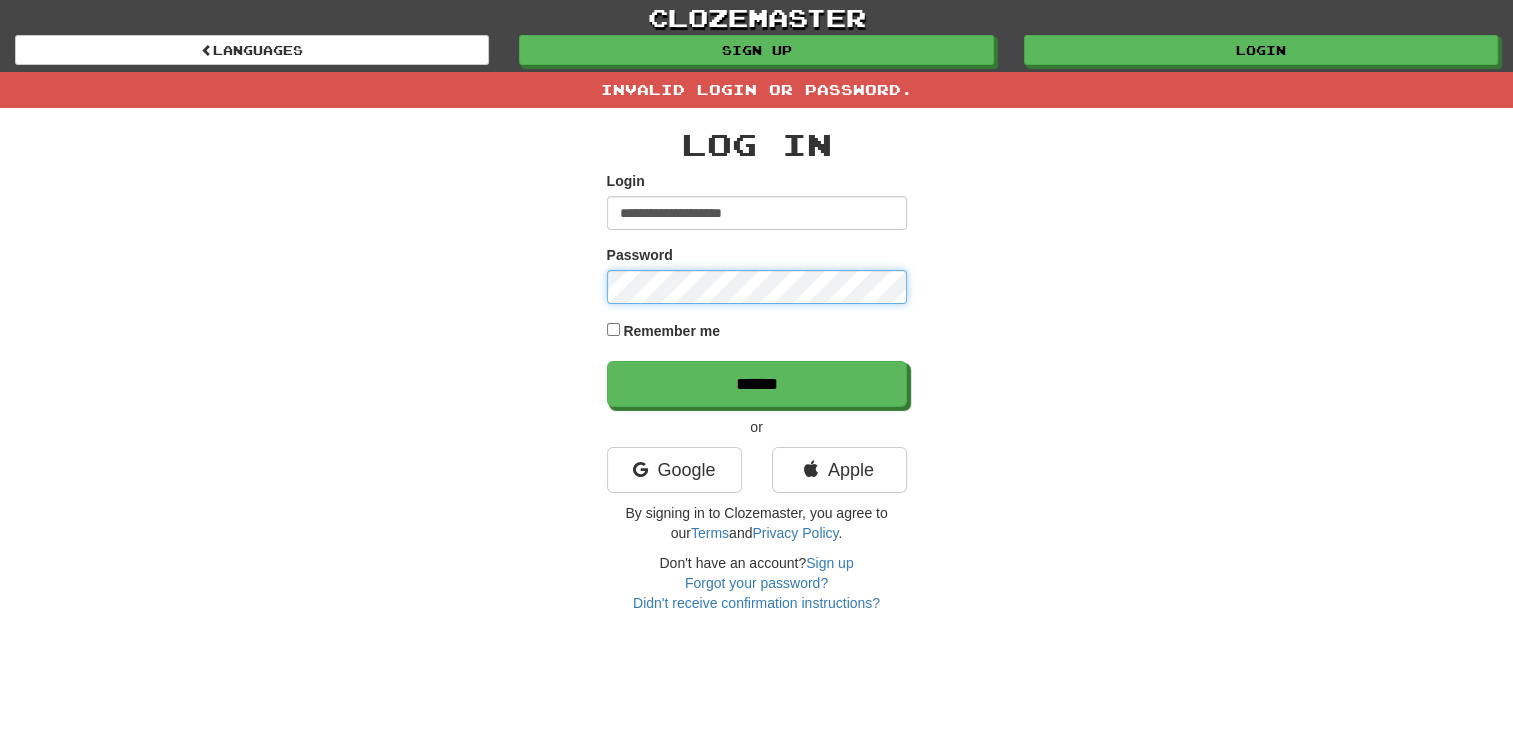 click on "******" at bounding box center [757, 384] 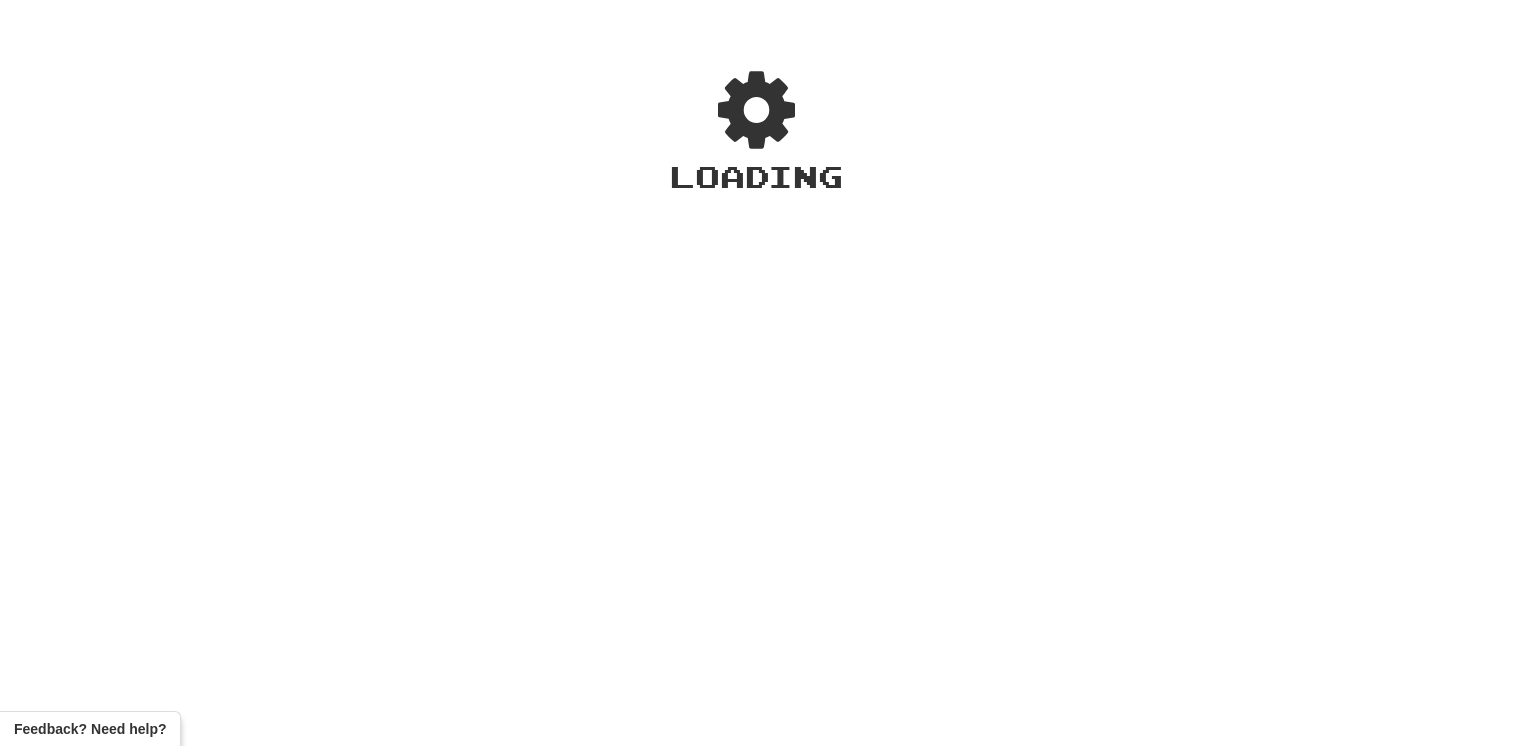 scroll, scrollTop: 0, scrollLeft: 0, axis: both 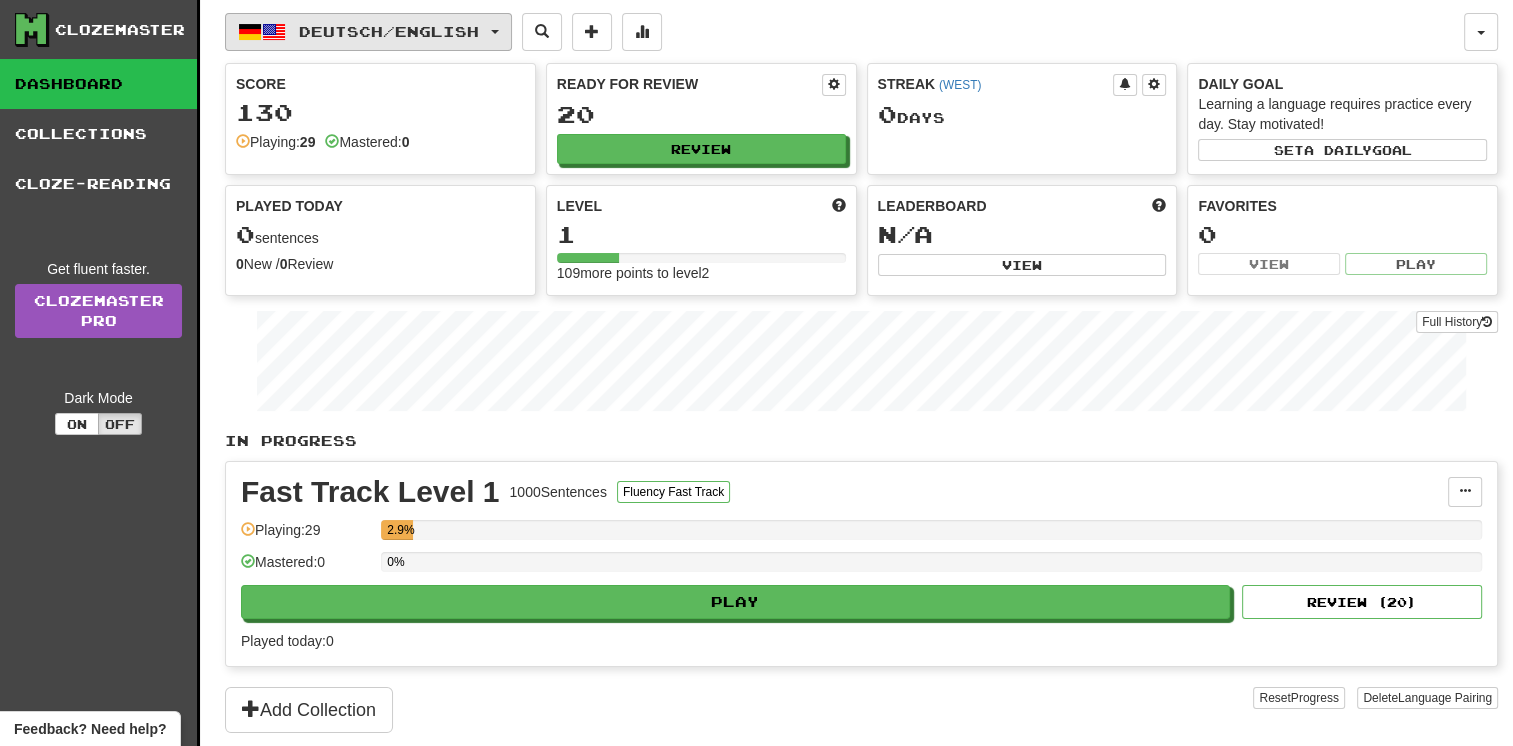click on "Deutsch  /  English" at bounding box center (368, 32) 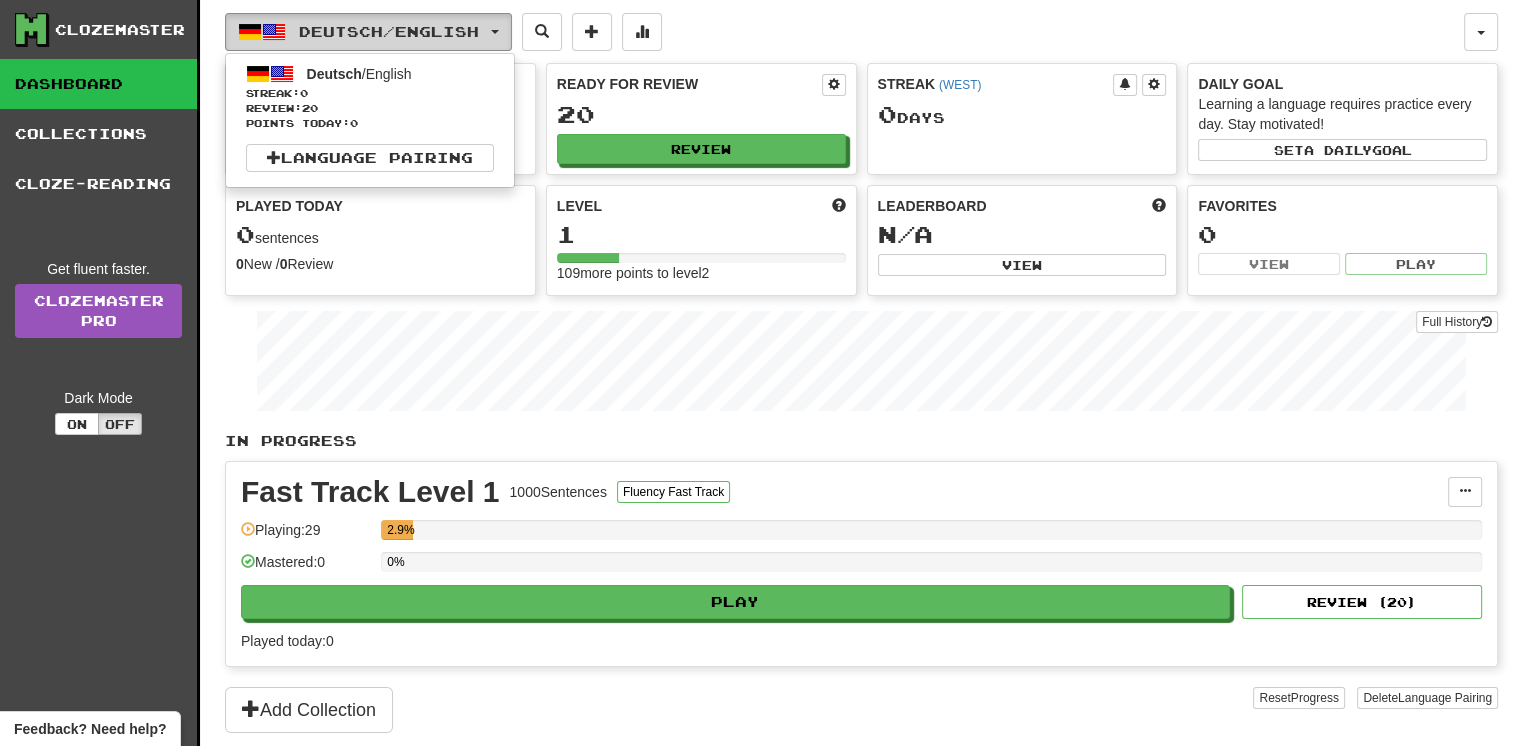 click on "Deutsch  /  English" at bounding box center (368, 32) 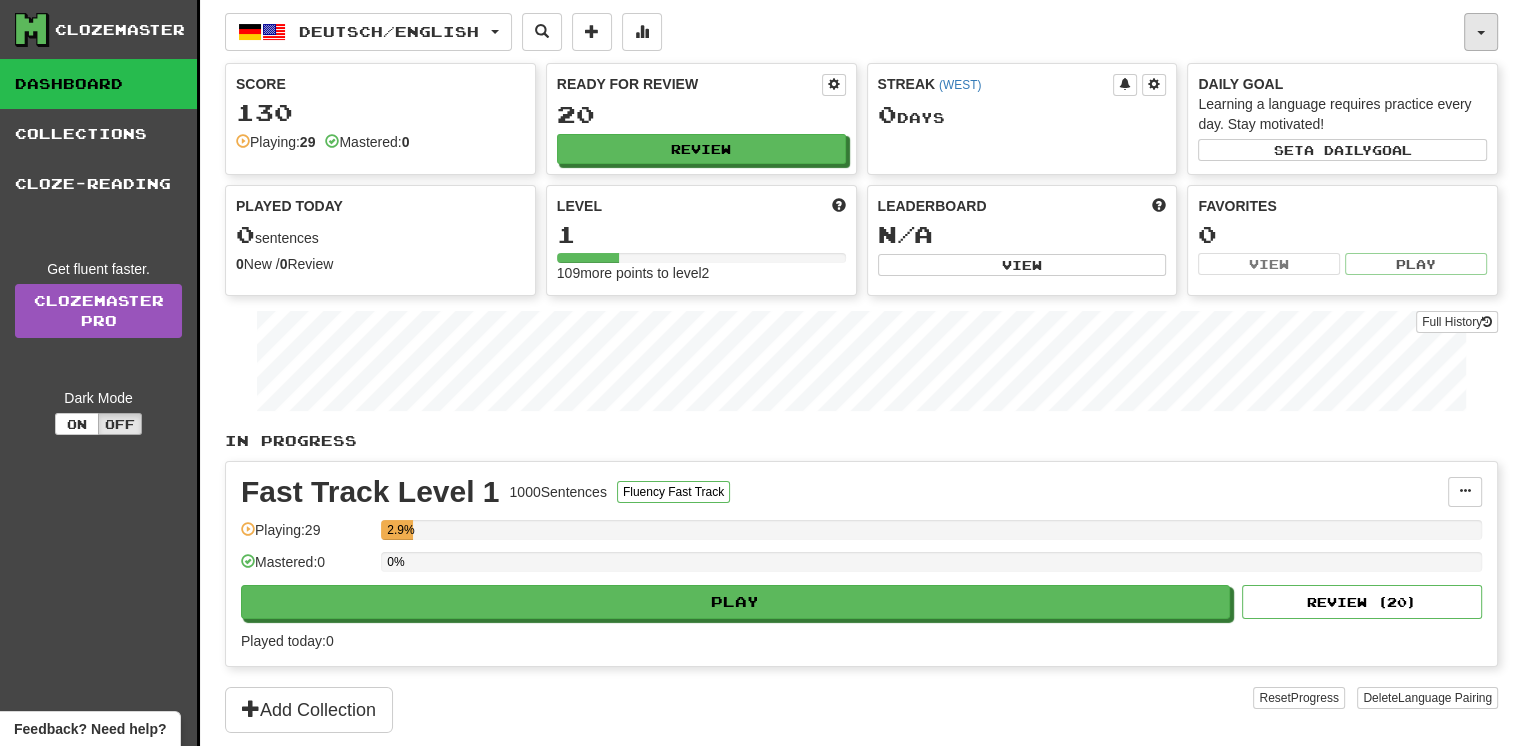 click at bounding box center (1481, 32) 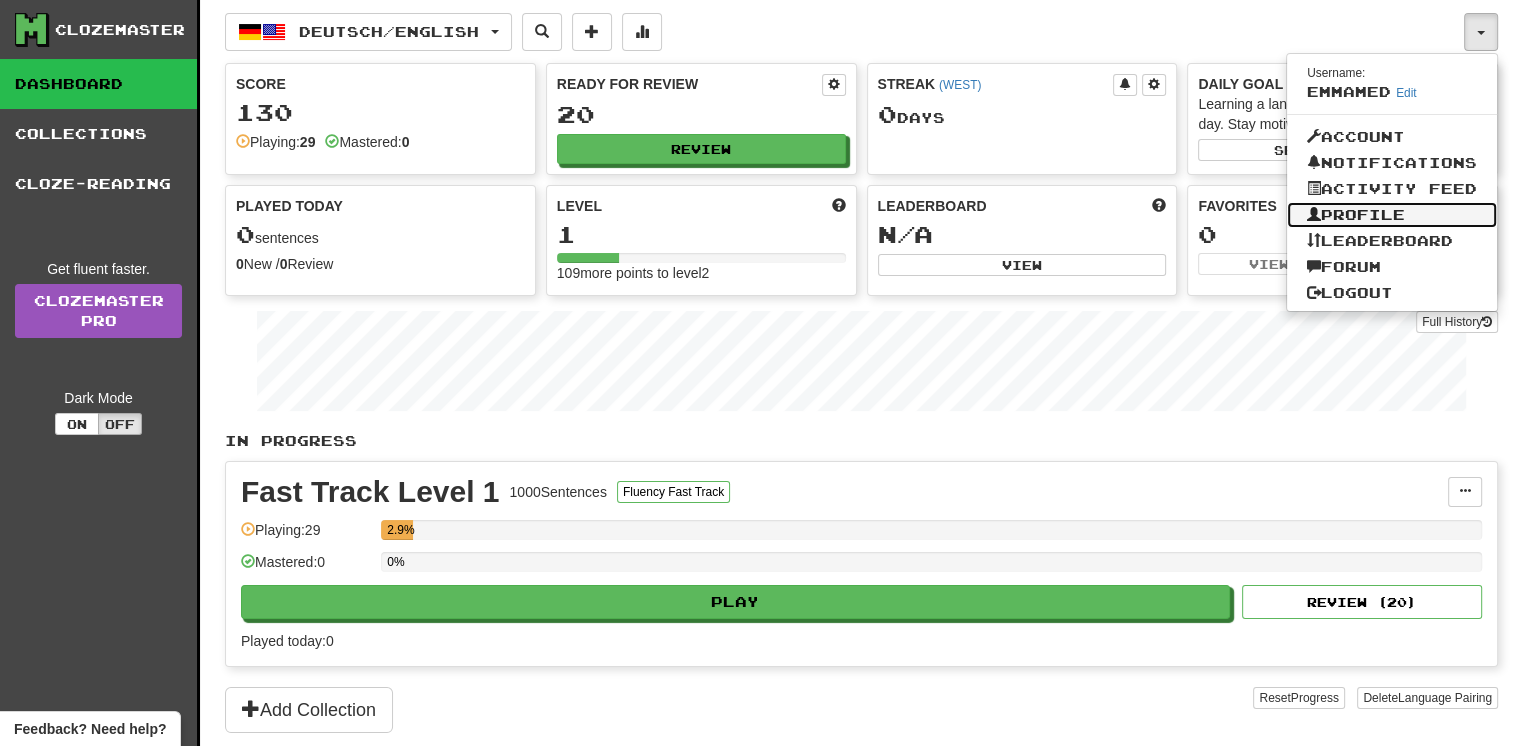 click on "Profile" at bounding box center (1392, 215) 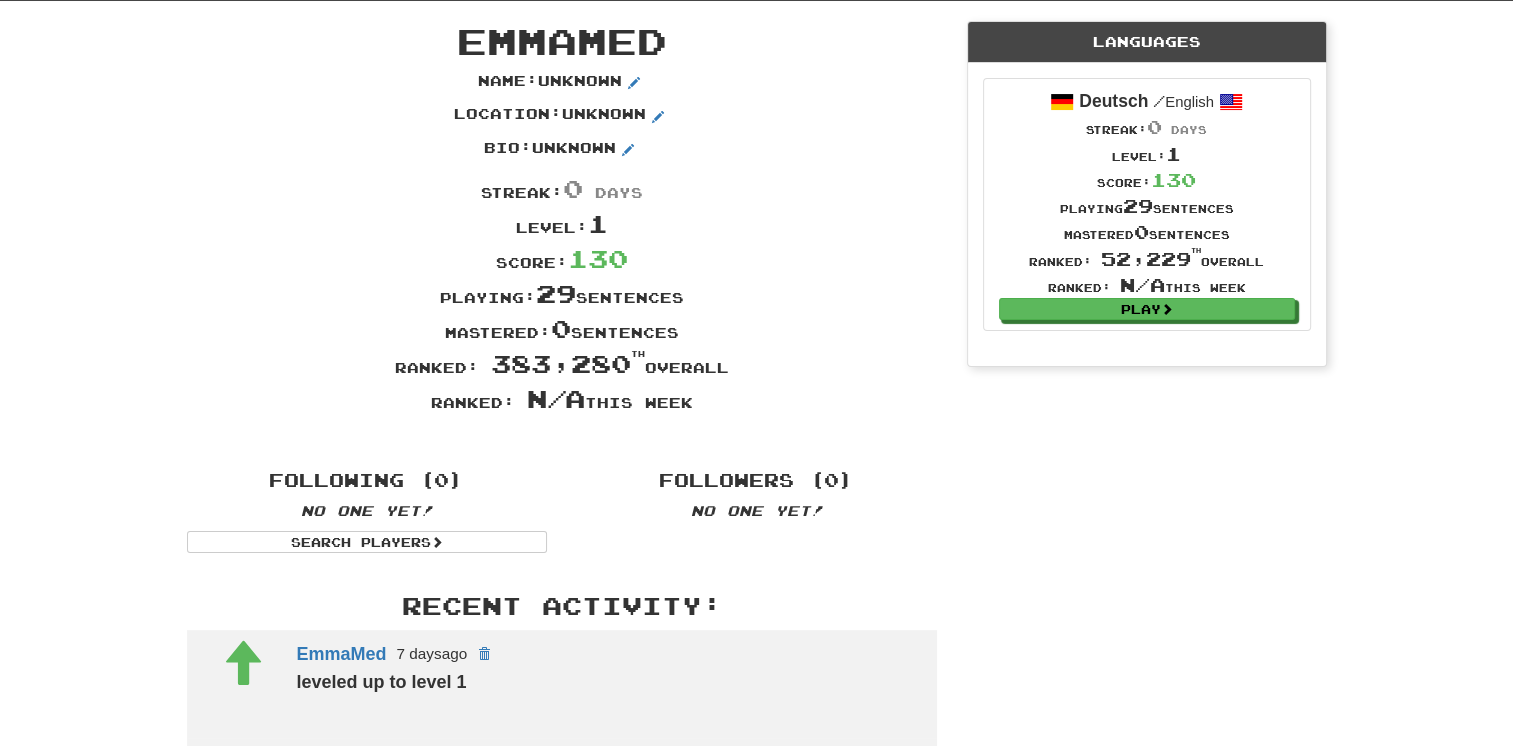 scroll, scrollTop: 0, scrollLeft: 0, axis: both 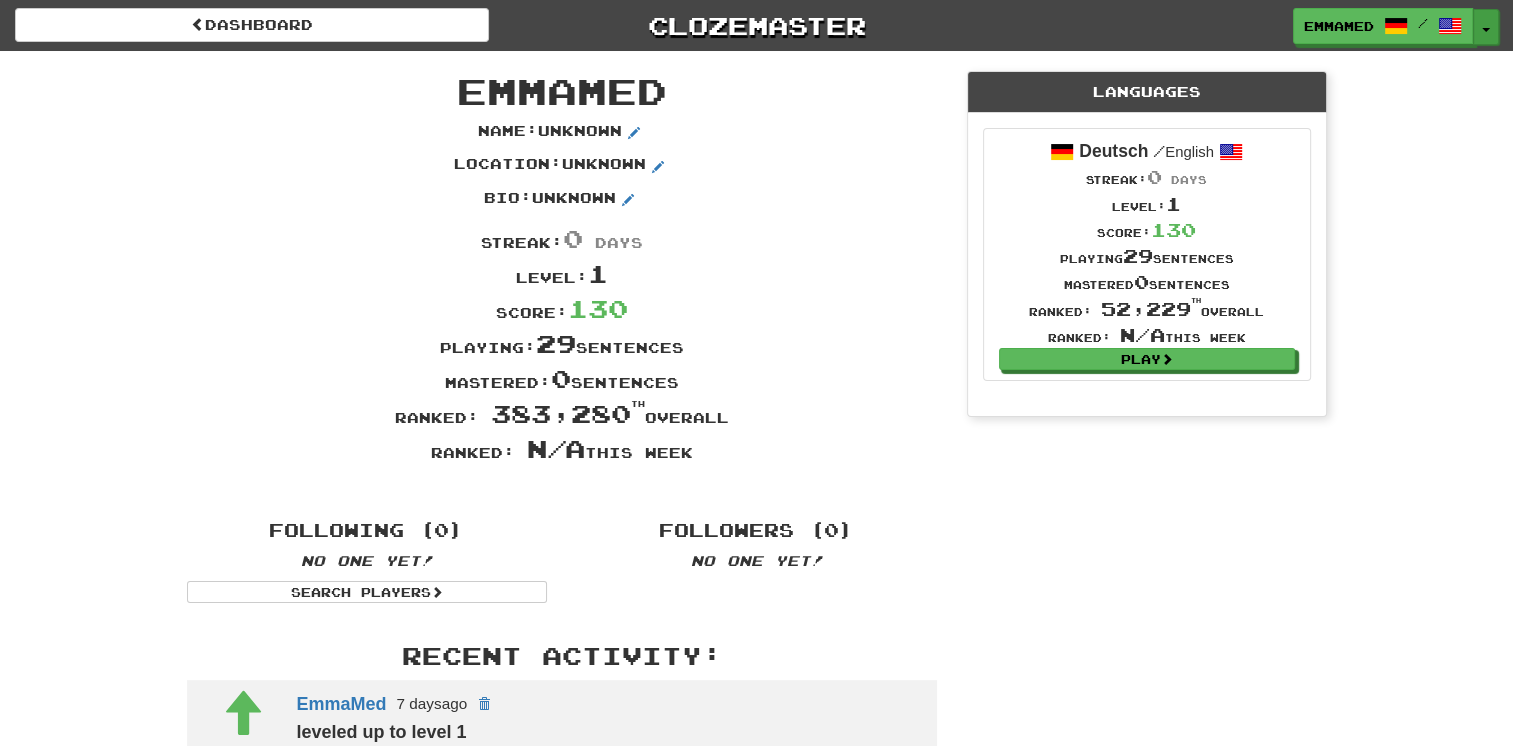 click on "Toggle Dropdown" at bounding box center (1486, 27) 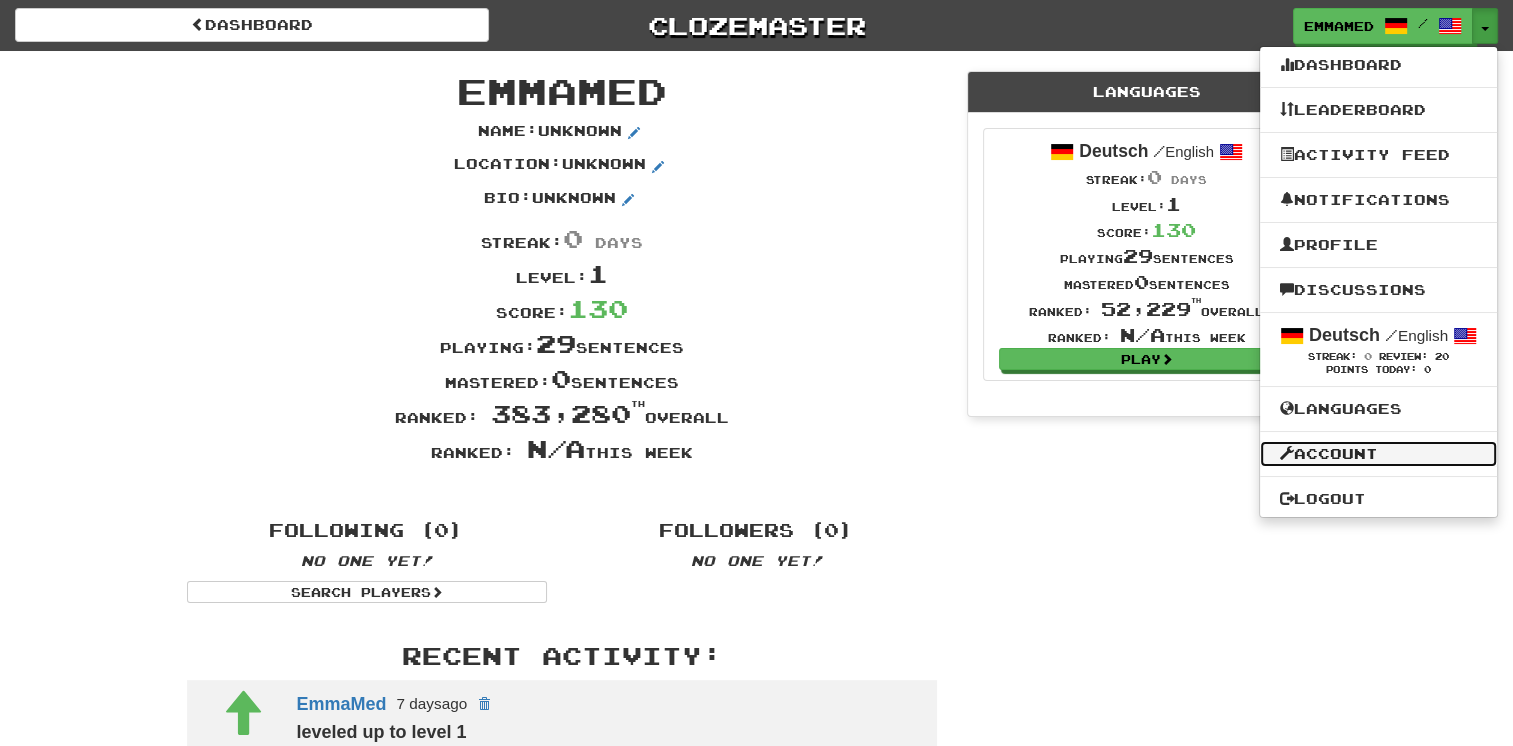 click on "Account" at bounding box center (1378, 454) 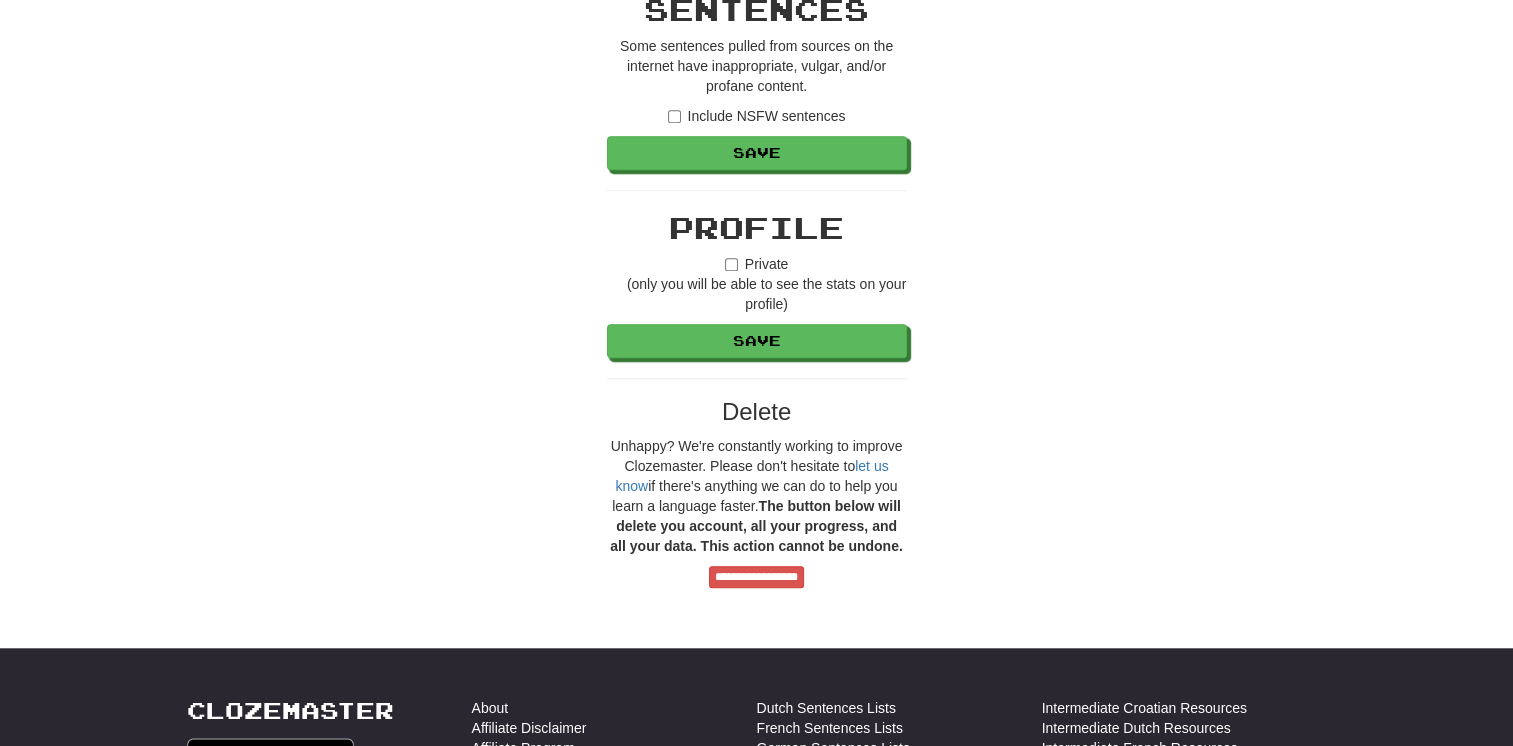 scroll, scrollTop: 1700, scrollLeft: 0, axis: vertical 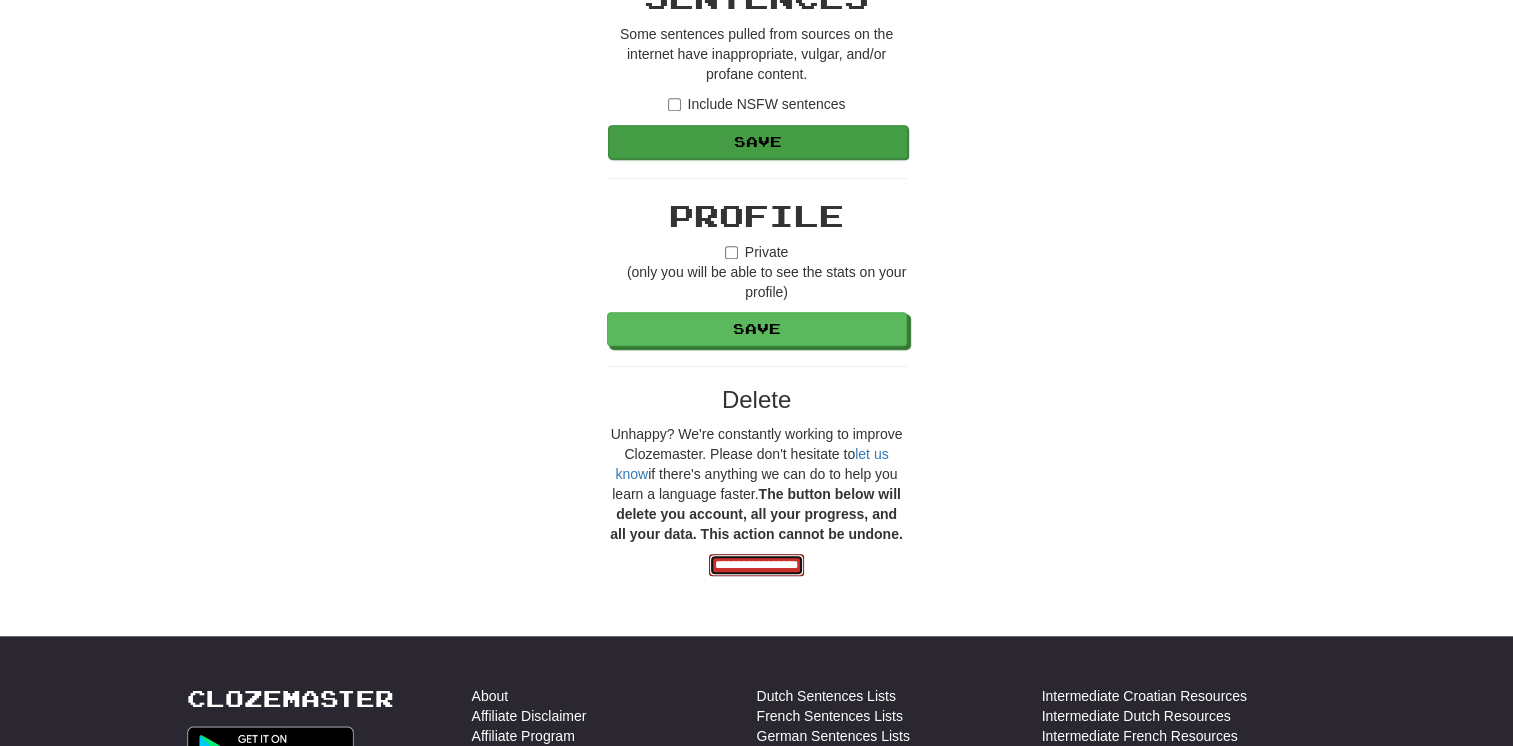 click on "**********" at bounding box center (756, 565) 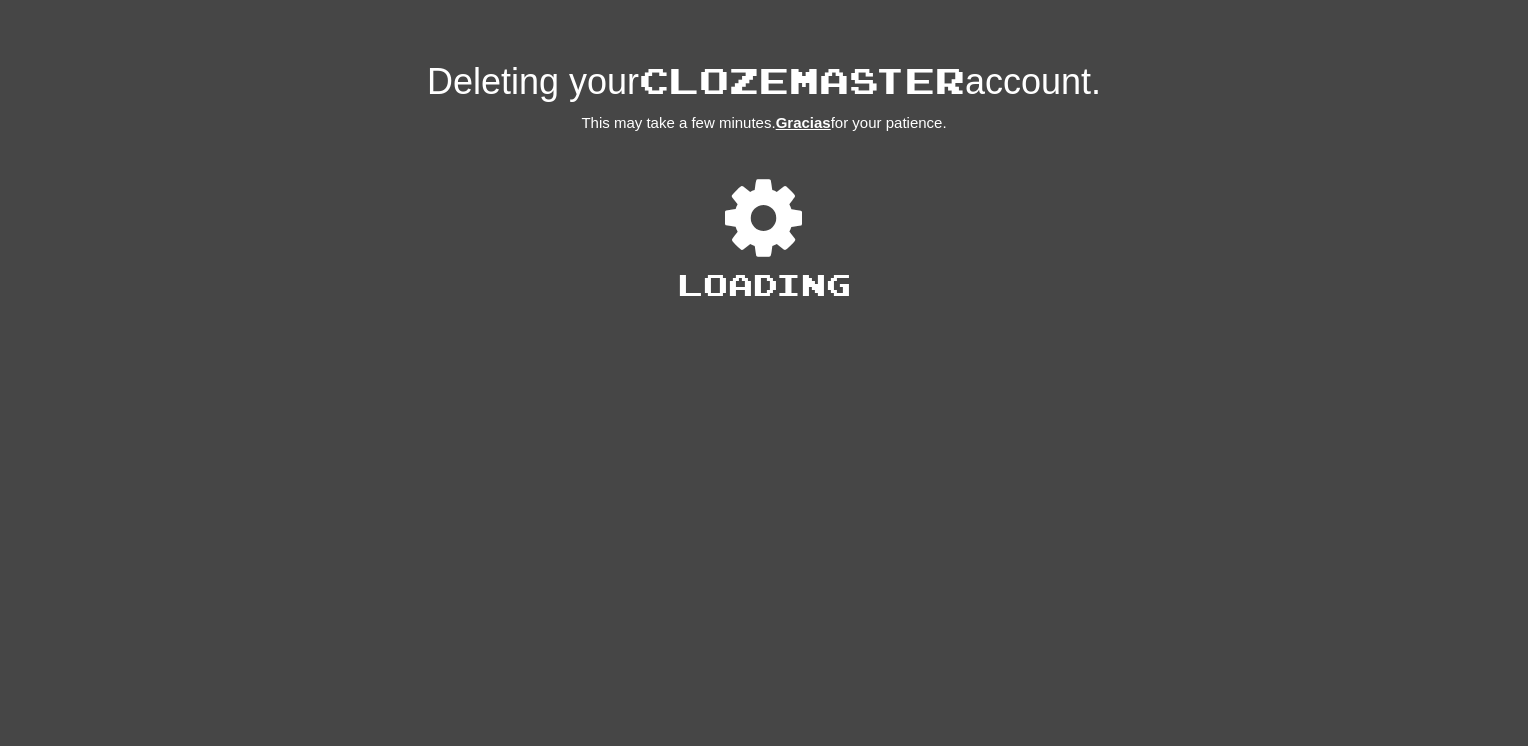 scroll, scrollTop: 0, scrollLeft: 0, axis: both 